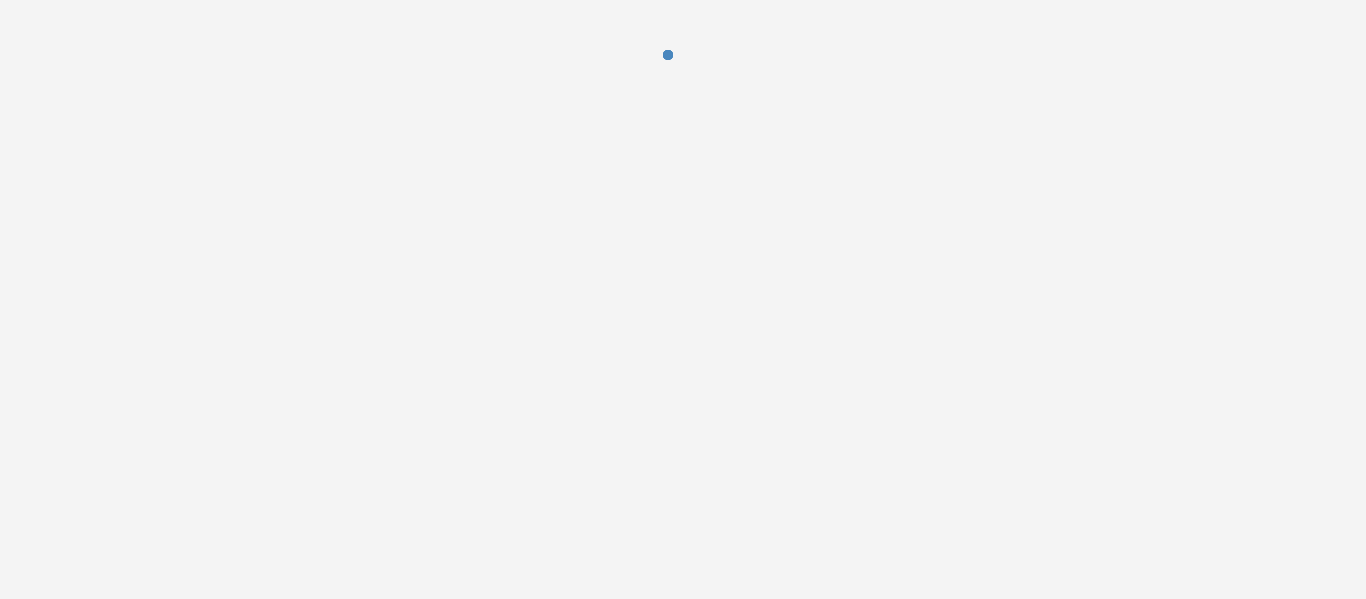 scroll, scrollTop: 0, scrollLeft: 0, axis: both 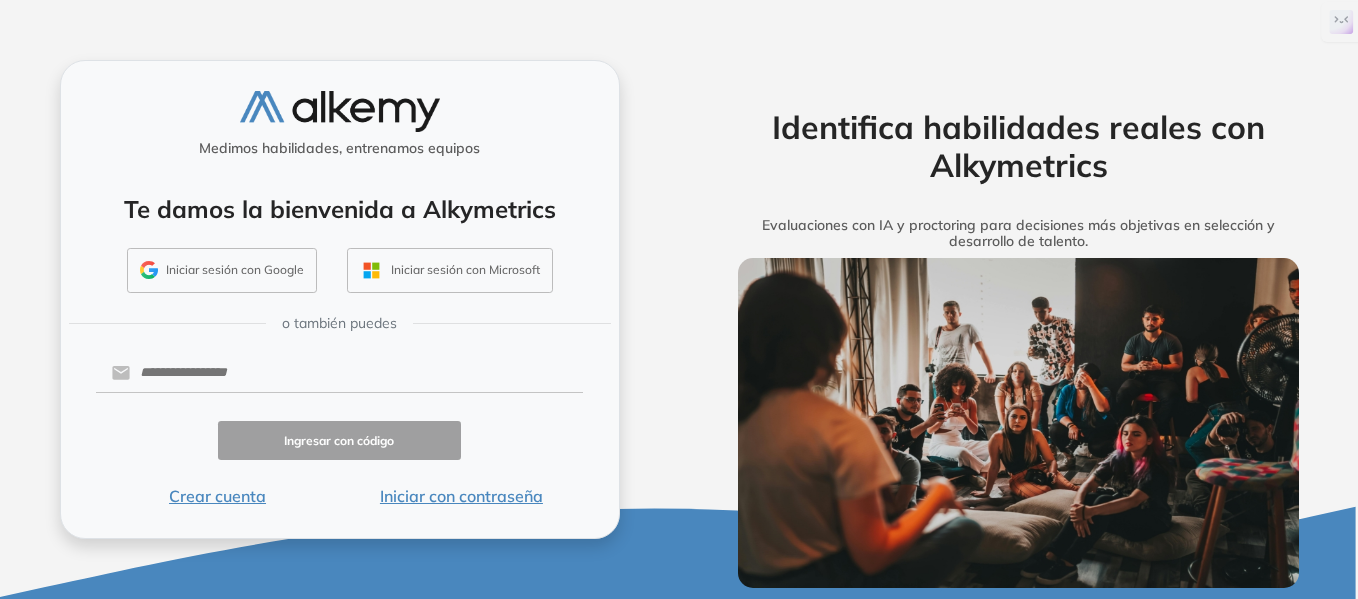 click on "Iniciar sesión con Google" at bounding box center (222, 271) 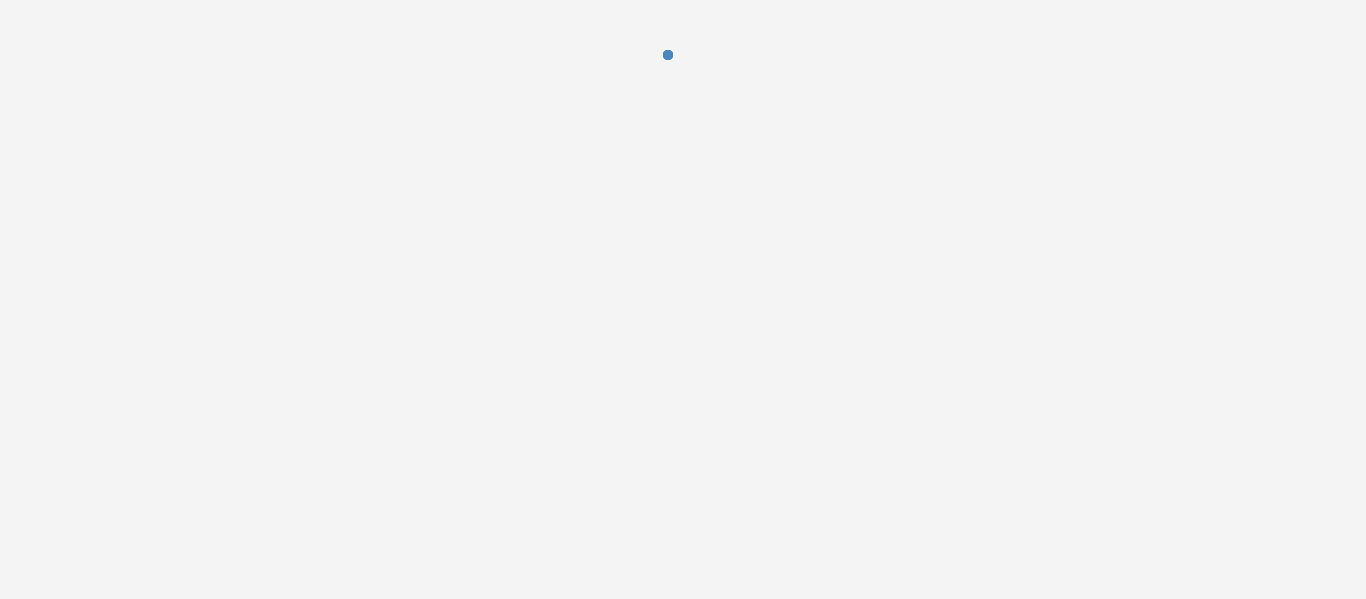 scroll, scrollTop: 0, scrollLeft: 0, axis: both 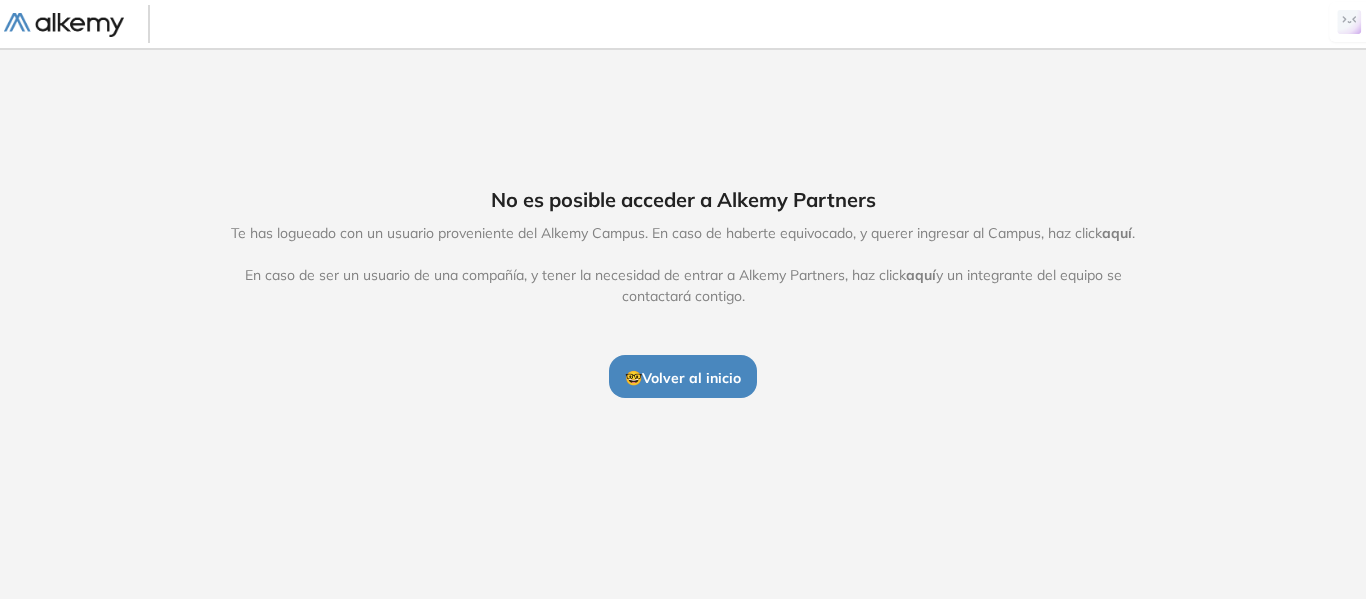 click on "🤓  Volver al inicio" at bounding box center (683, 378) 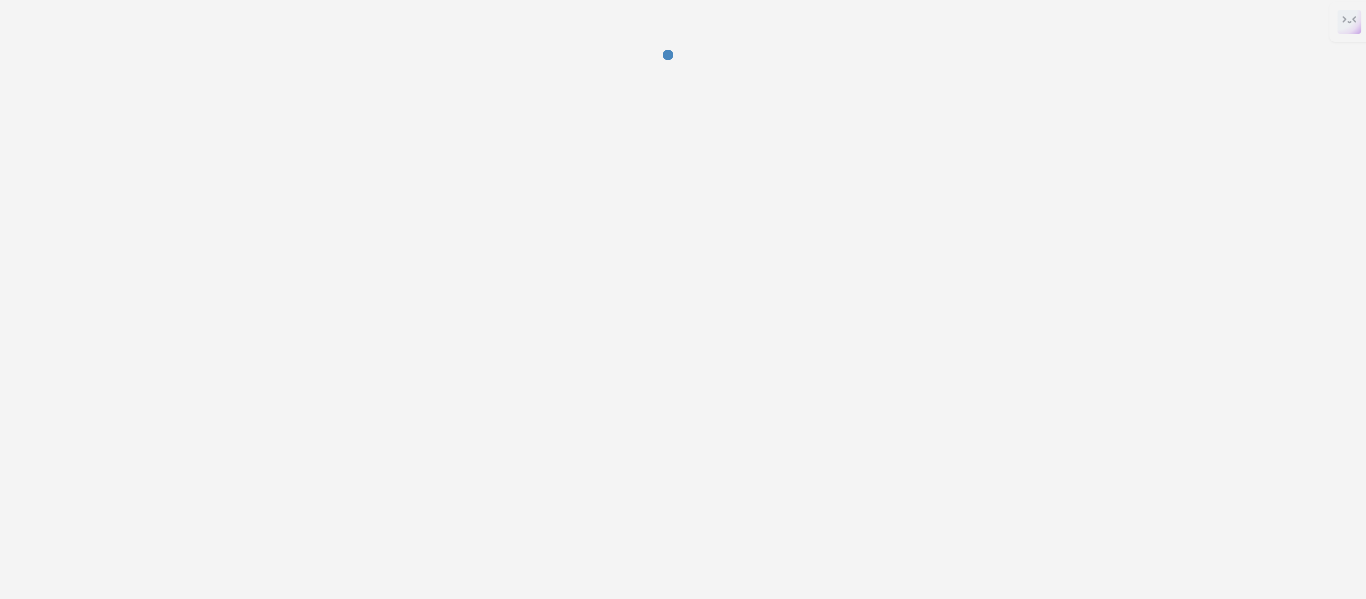 scroll, scrollTop: 0, scrollLeft: 0, axis: both 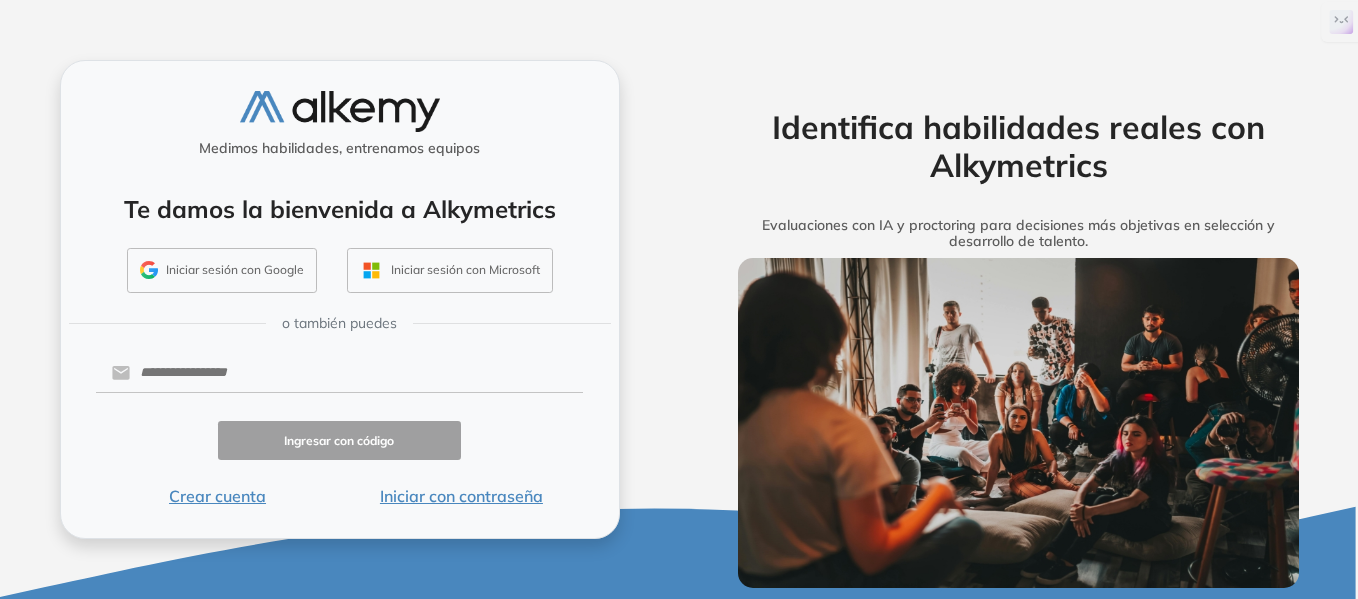 click on "Iniciar sesión con Google" at bounding box center [222, 271] 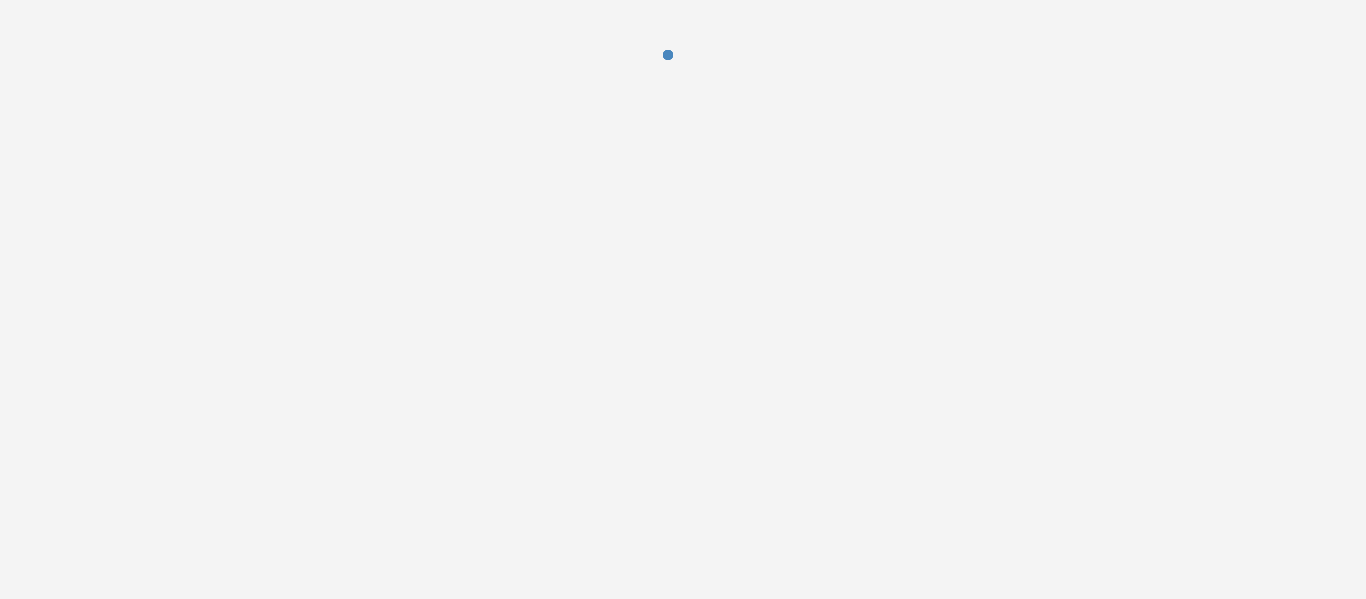 scroll, scrollTop: 0, scrollLeft: 0, axis: both 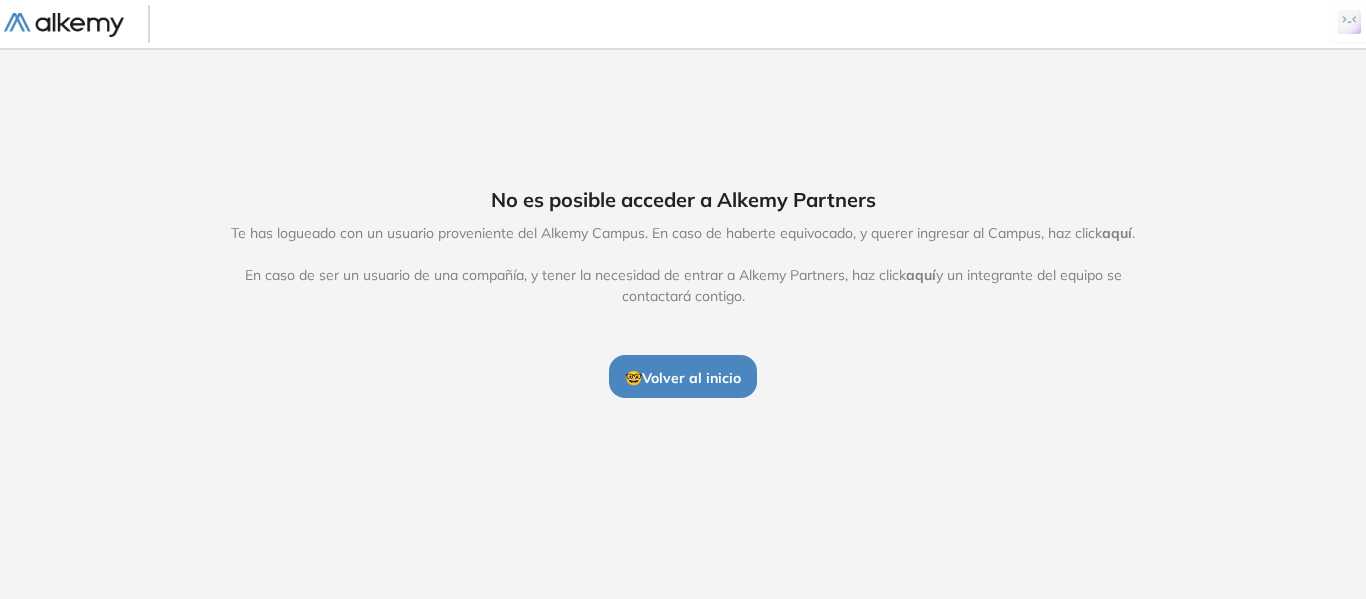 click at bounding box center (64, 25) 